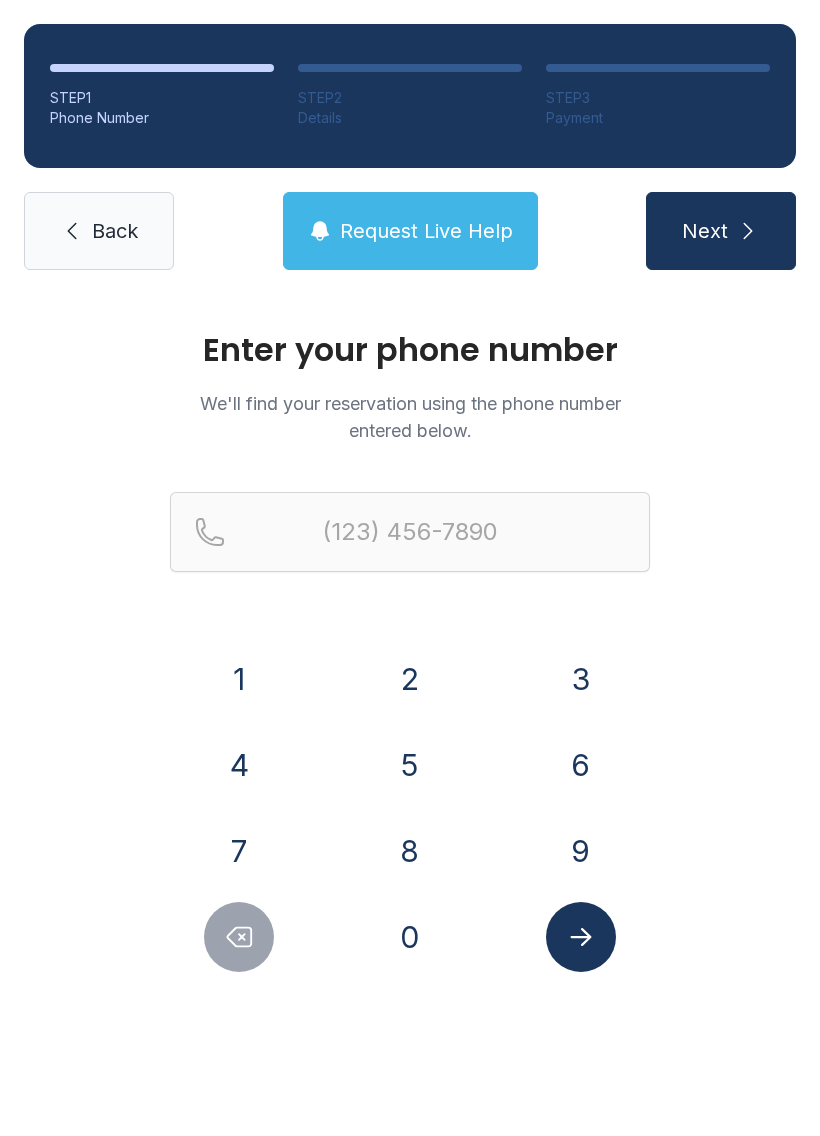scroll, scrollTop: 0, scrollLeft: 0, axis: both 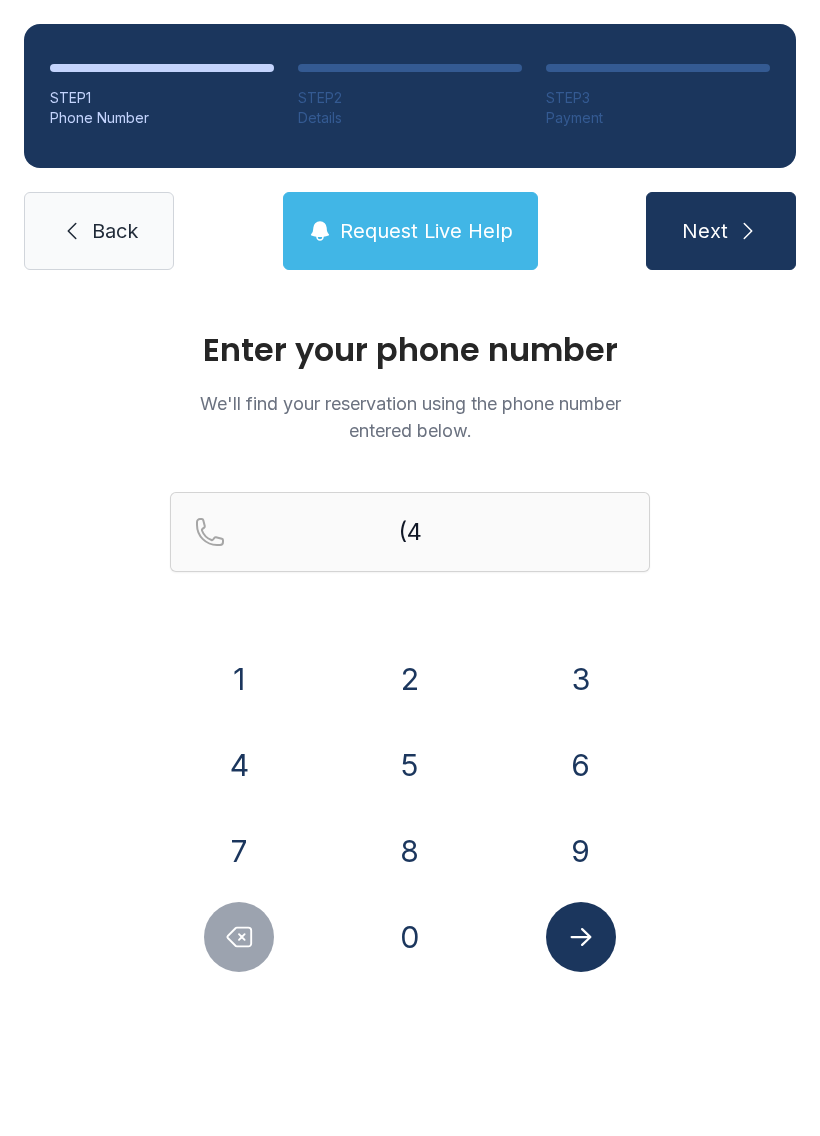 click on "0" at bounding box center [410, 937] 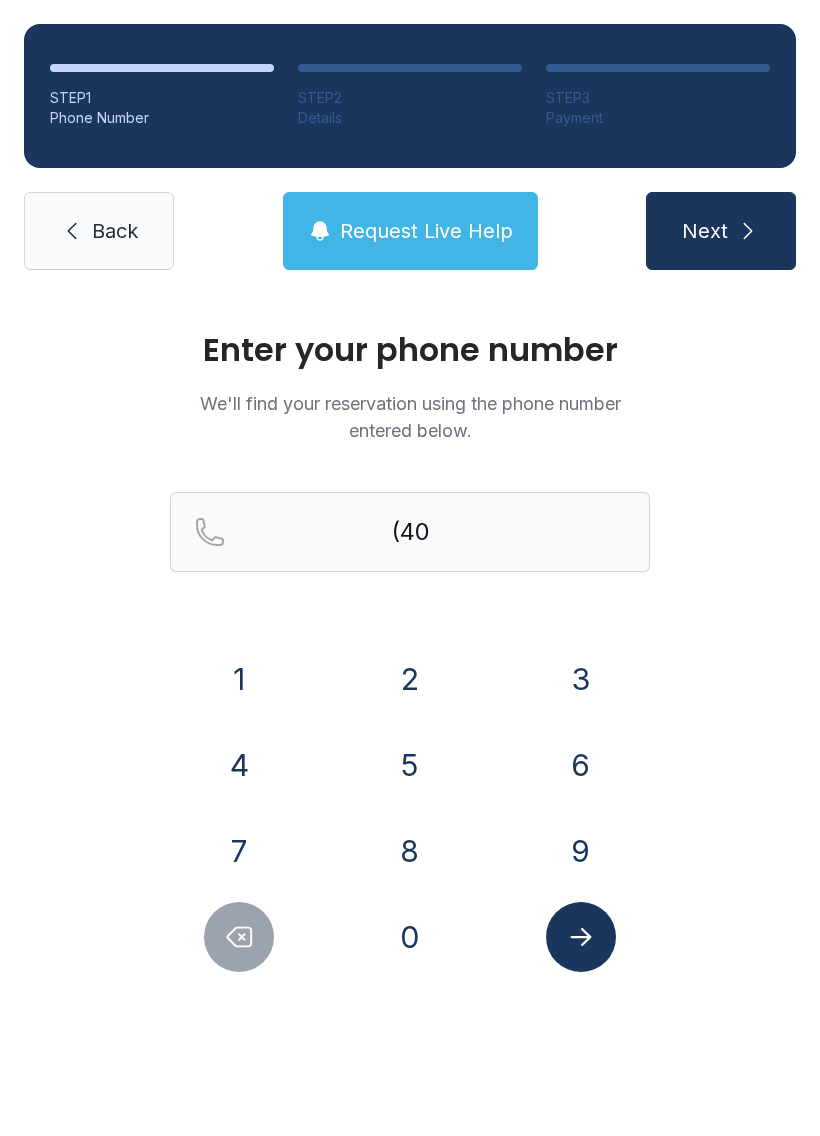 click on "7" at bounding box center [239, 851] 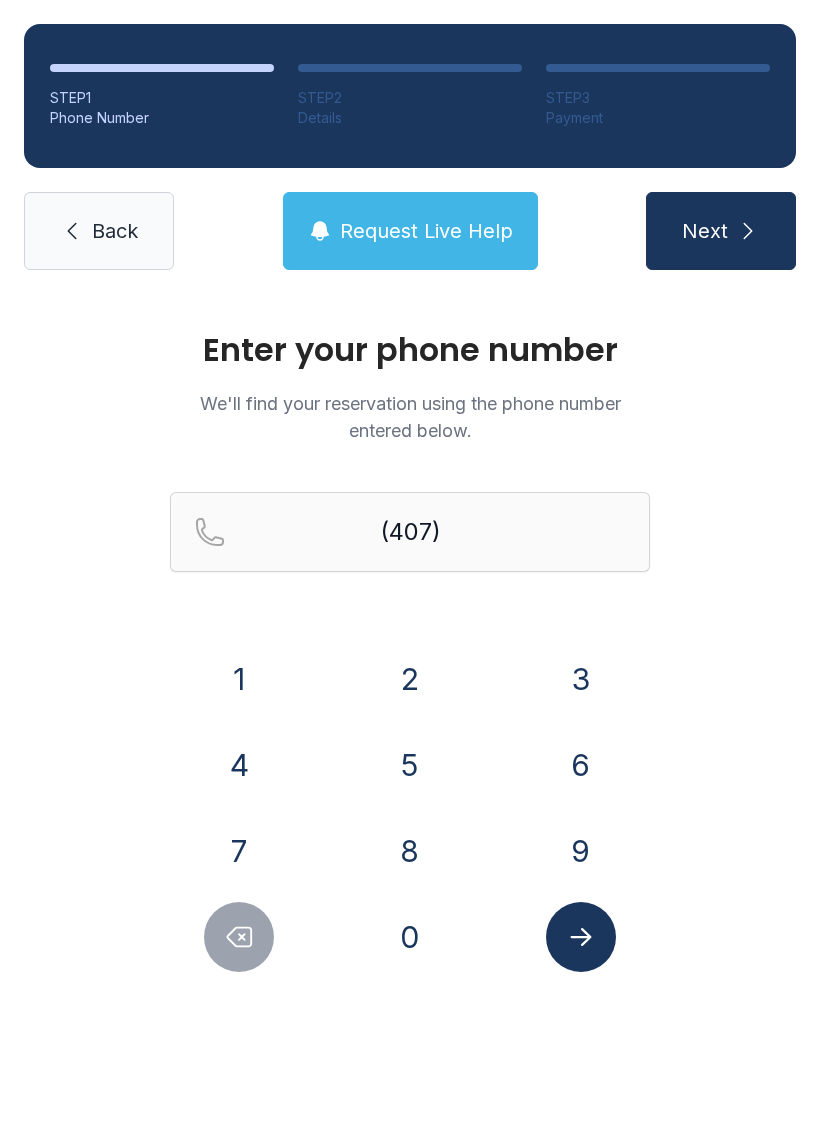 click on "2" at bounding box center [410, 679] 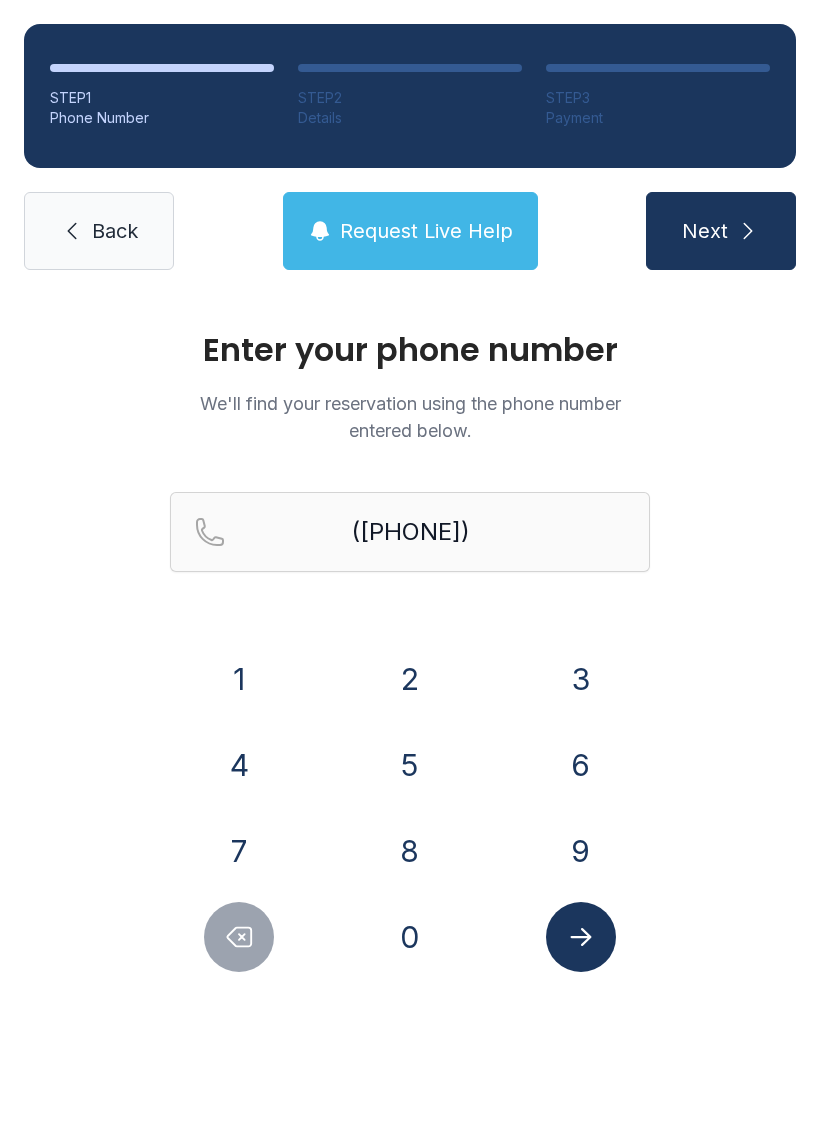 click on "0" at bounding box center [410, 937] 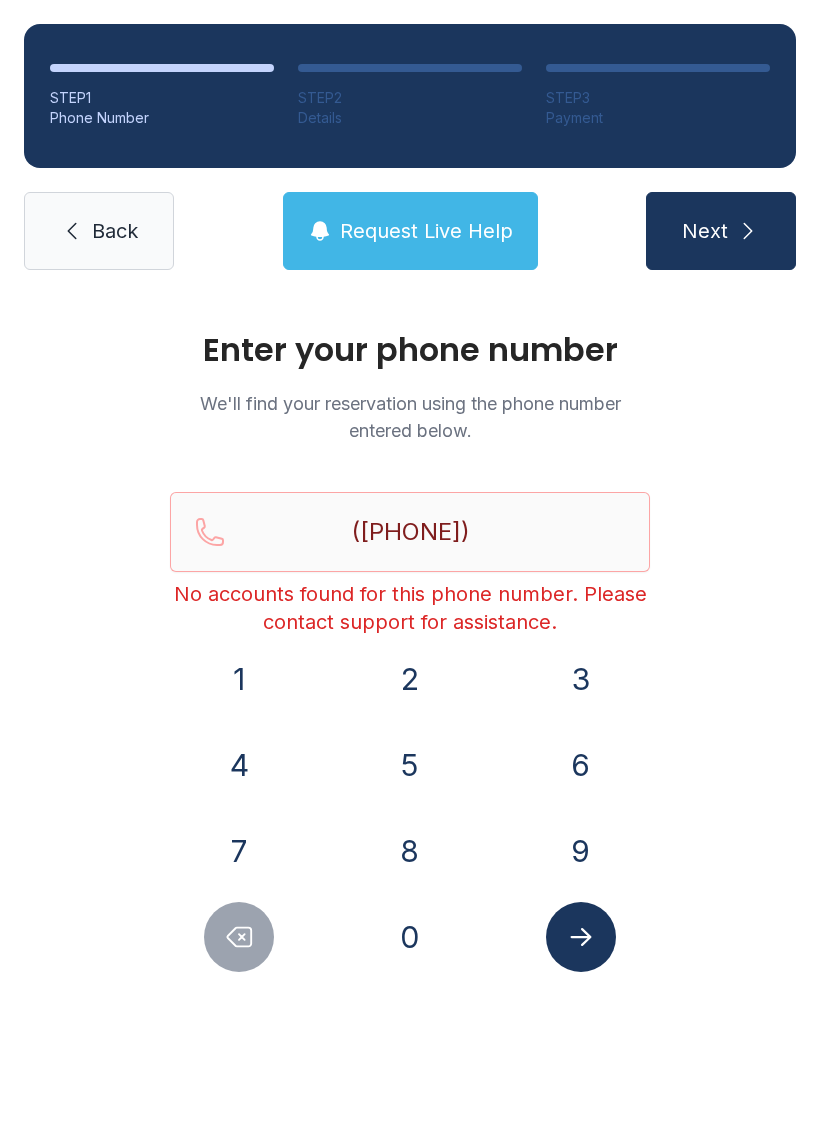 click on "Next" at bounding box center (721, 231) 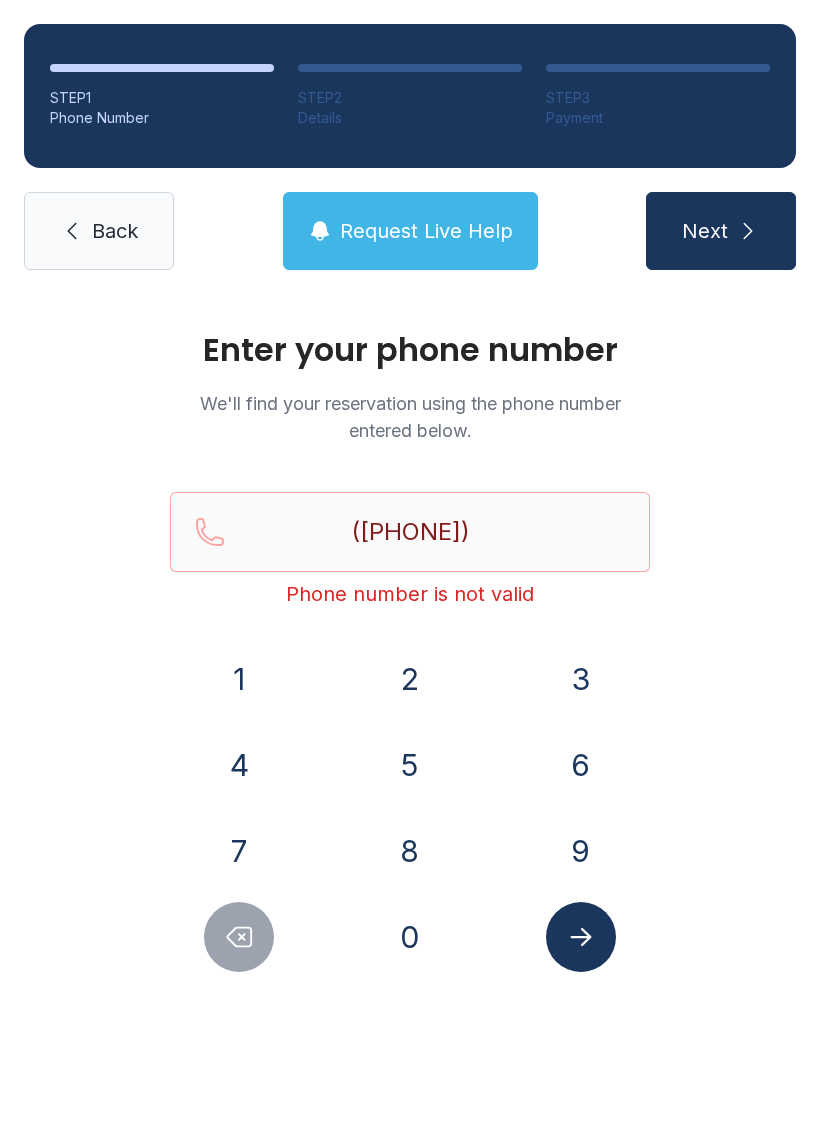 click at bounding box center [239, 937] 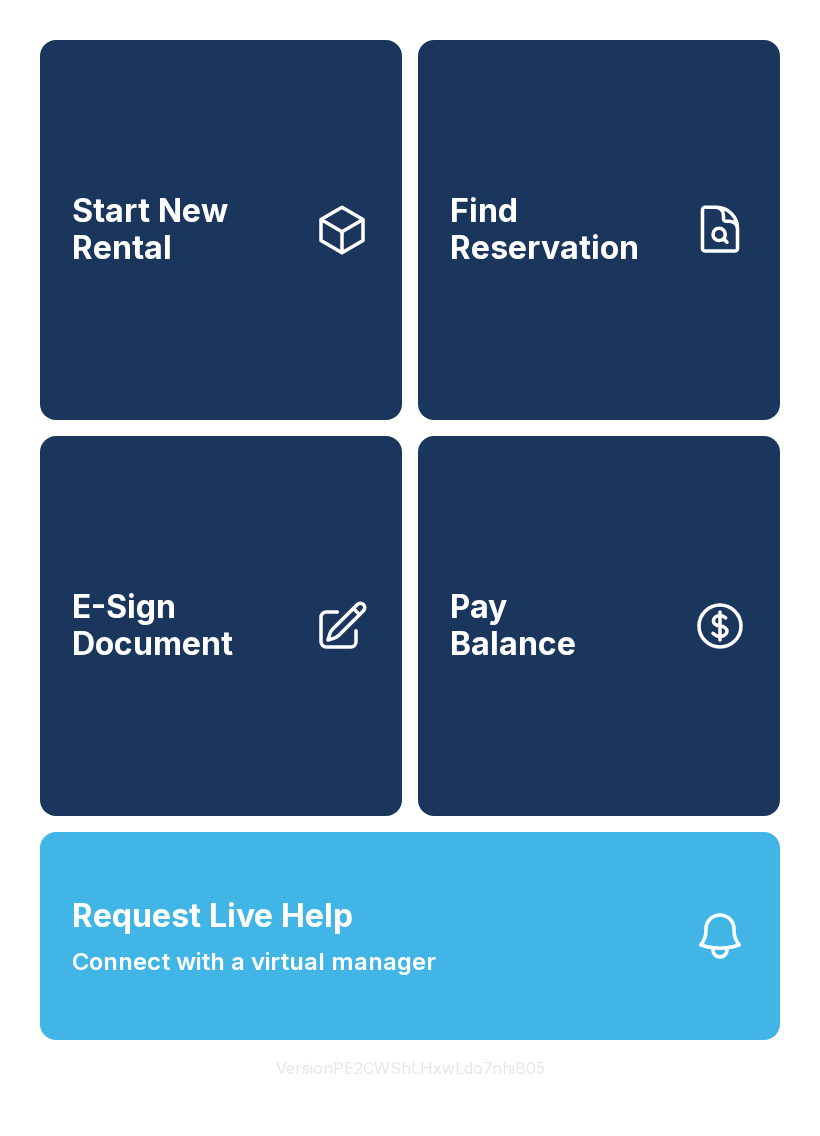 click on "Start New Rental" at bounding box center (221, 230) 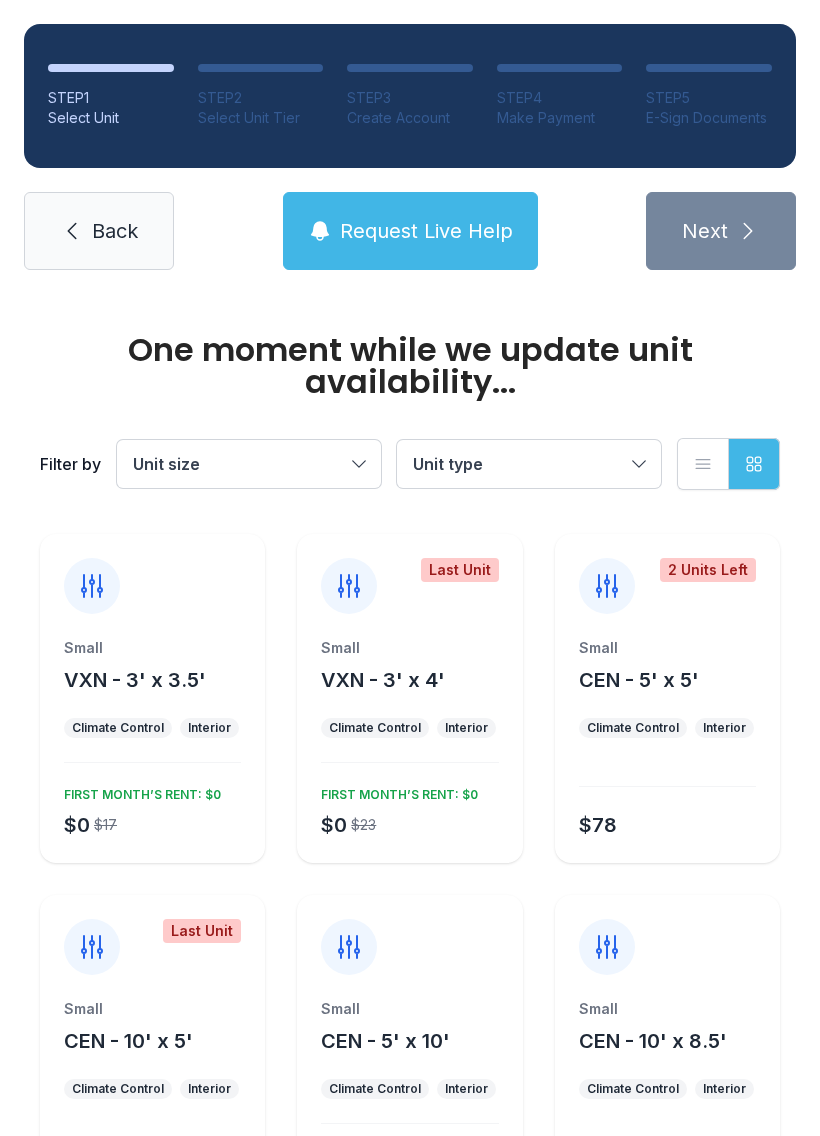 click on "Request Live Help" at bounding box center [426, 231] 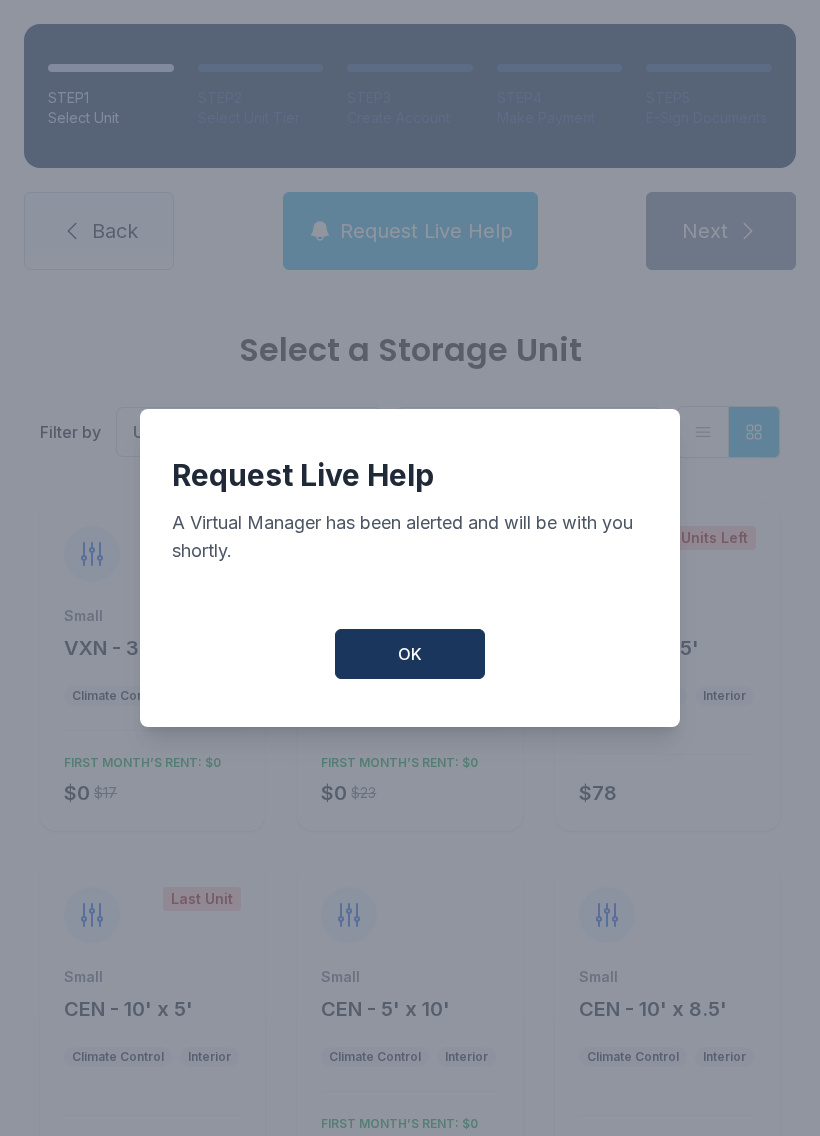 click on "OK" at bounding box center [410, 654] 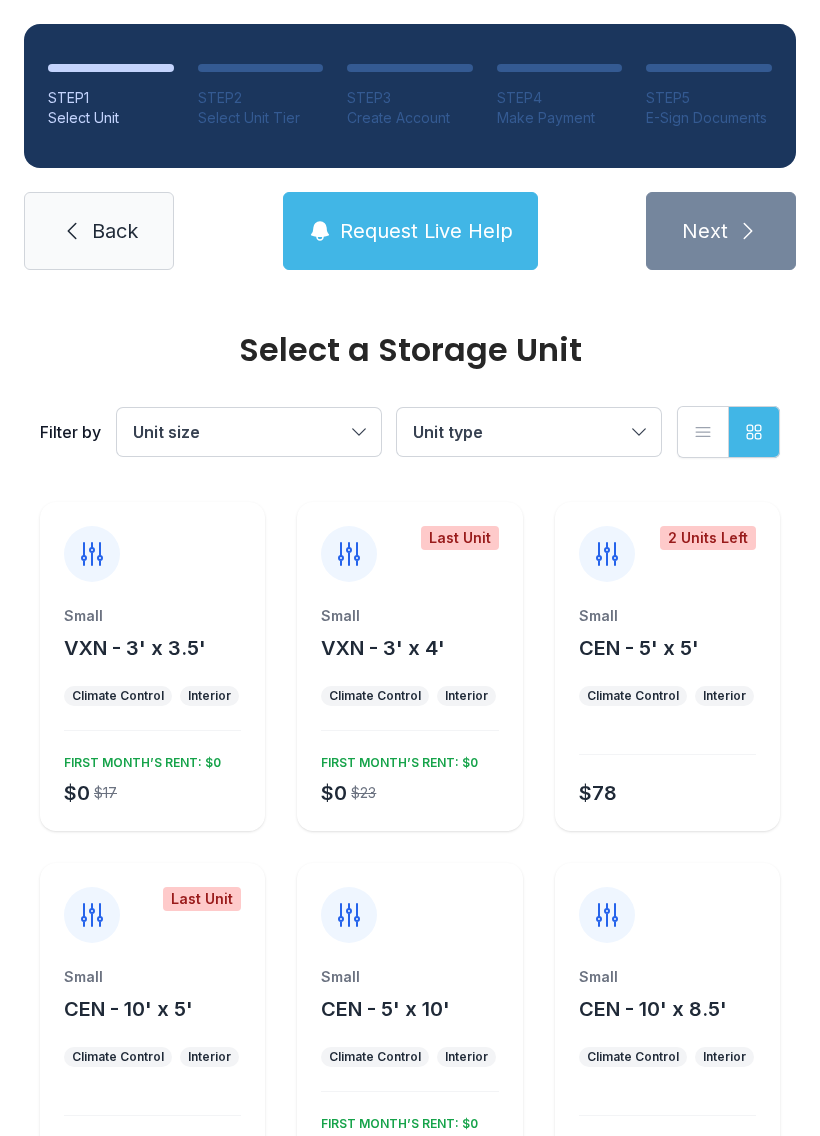 click on "Back" at bounding box center [99, 231] 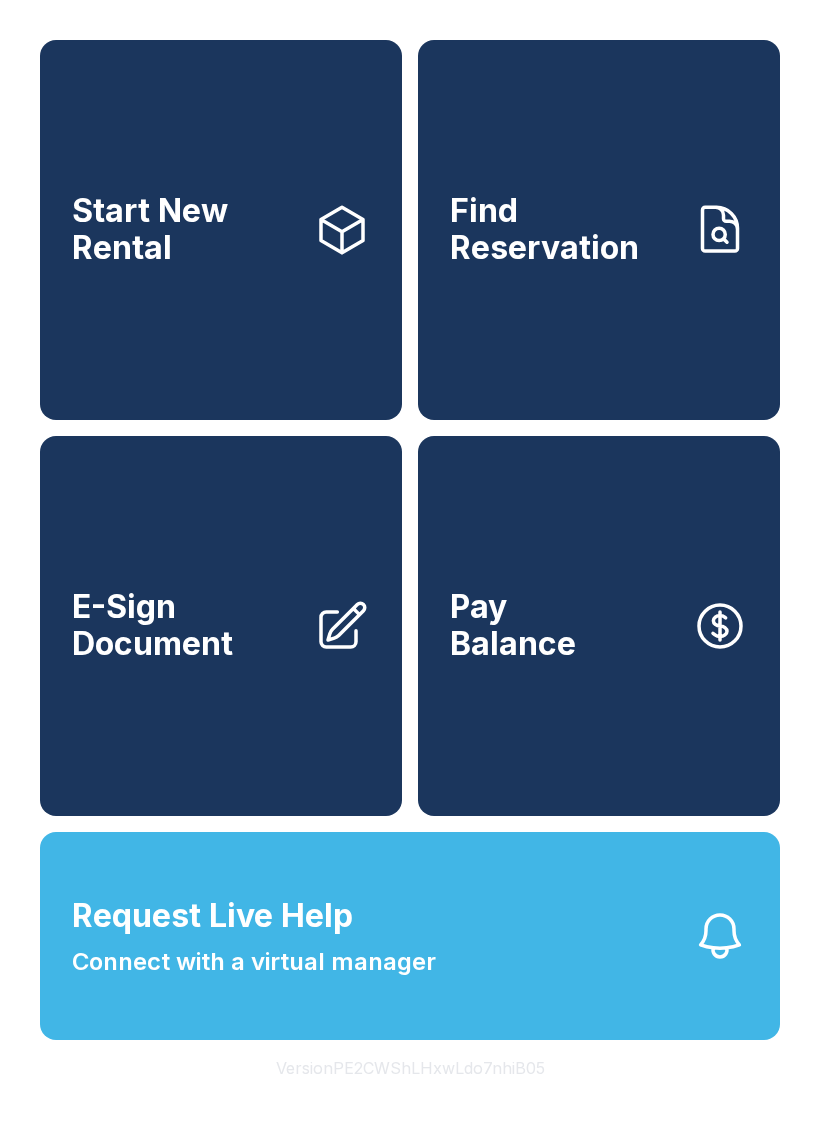 click on "Request Live Help Connect with a virtual manager" at bounding box center (410, 936) 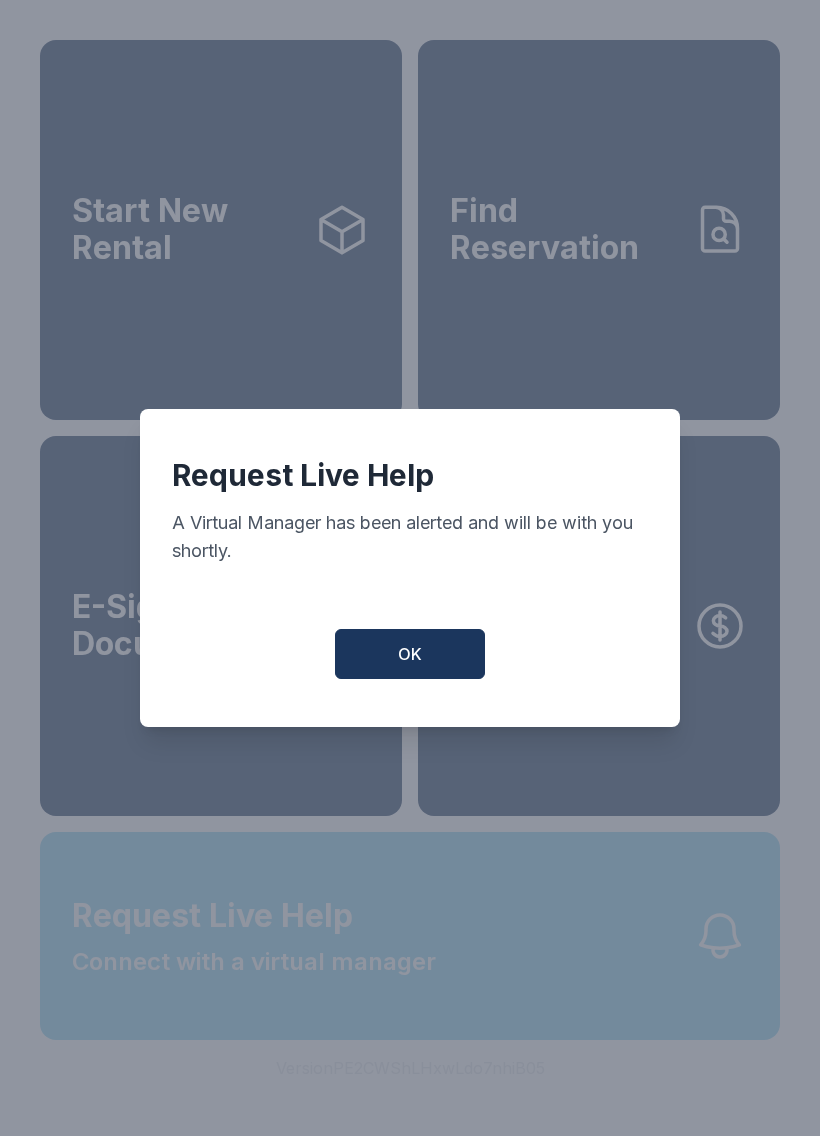 click on "OK" at bounding box center (410, 654) 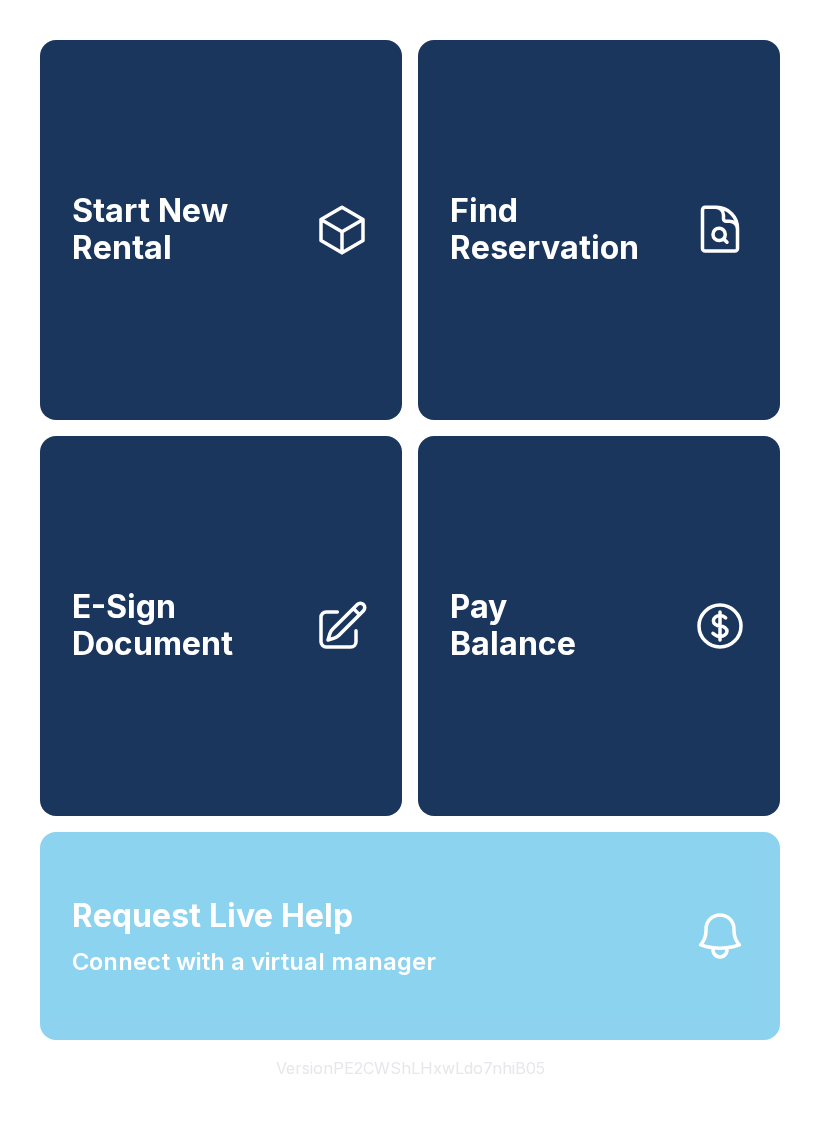 click on "Find Reservation" at bounding box center (599, 230) 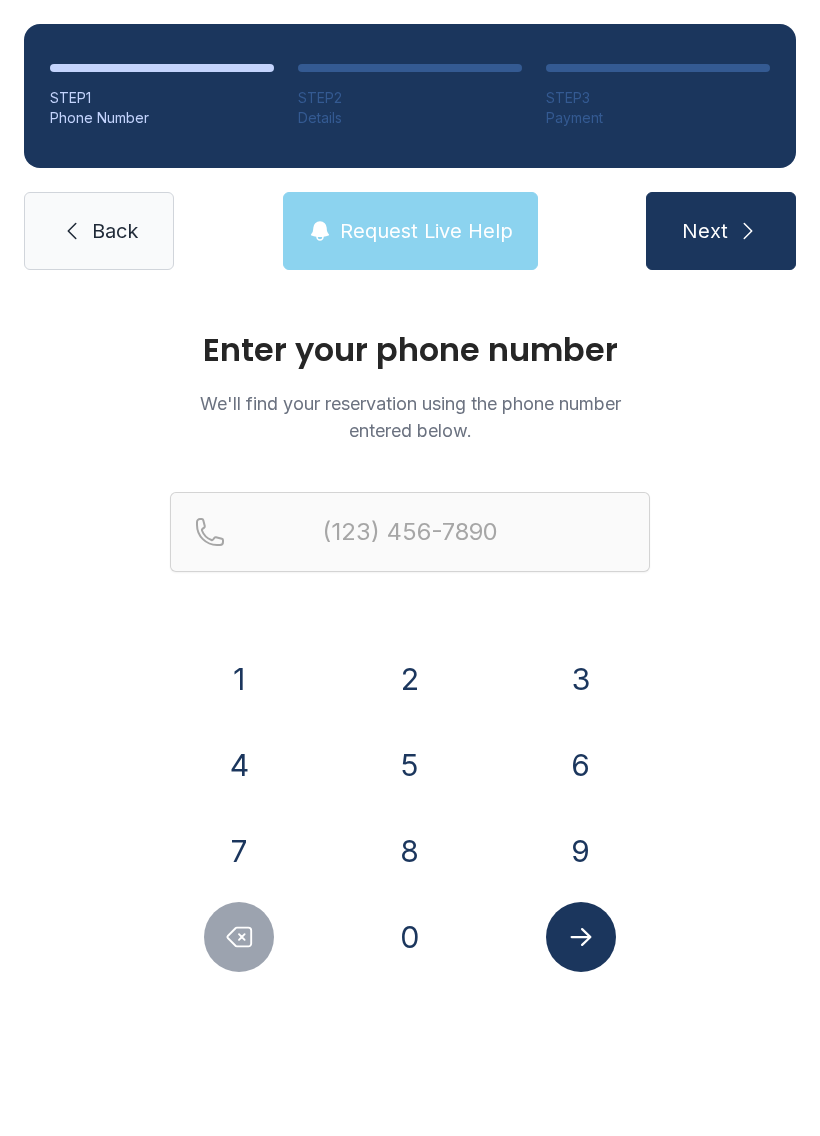click on "4" at bounding box center (239, 765) 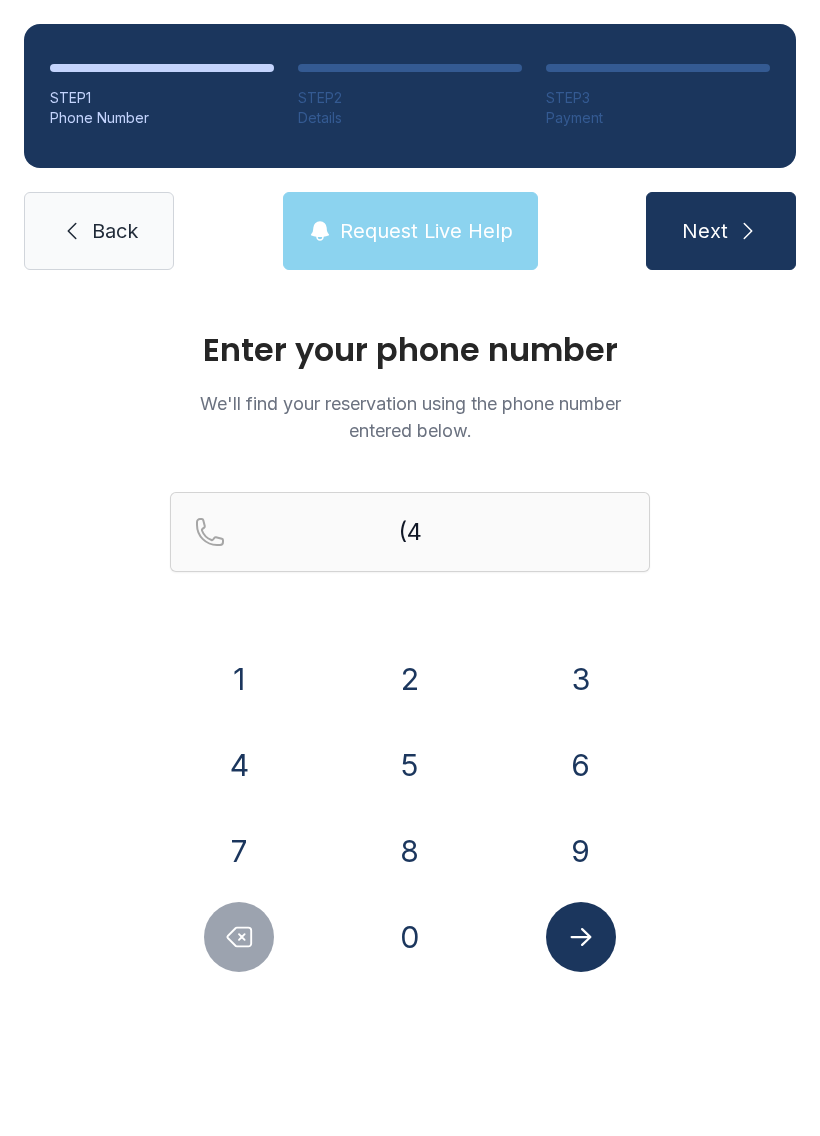 click on "0" at bounding box center (410, 937) 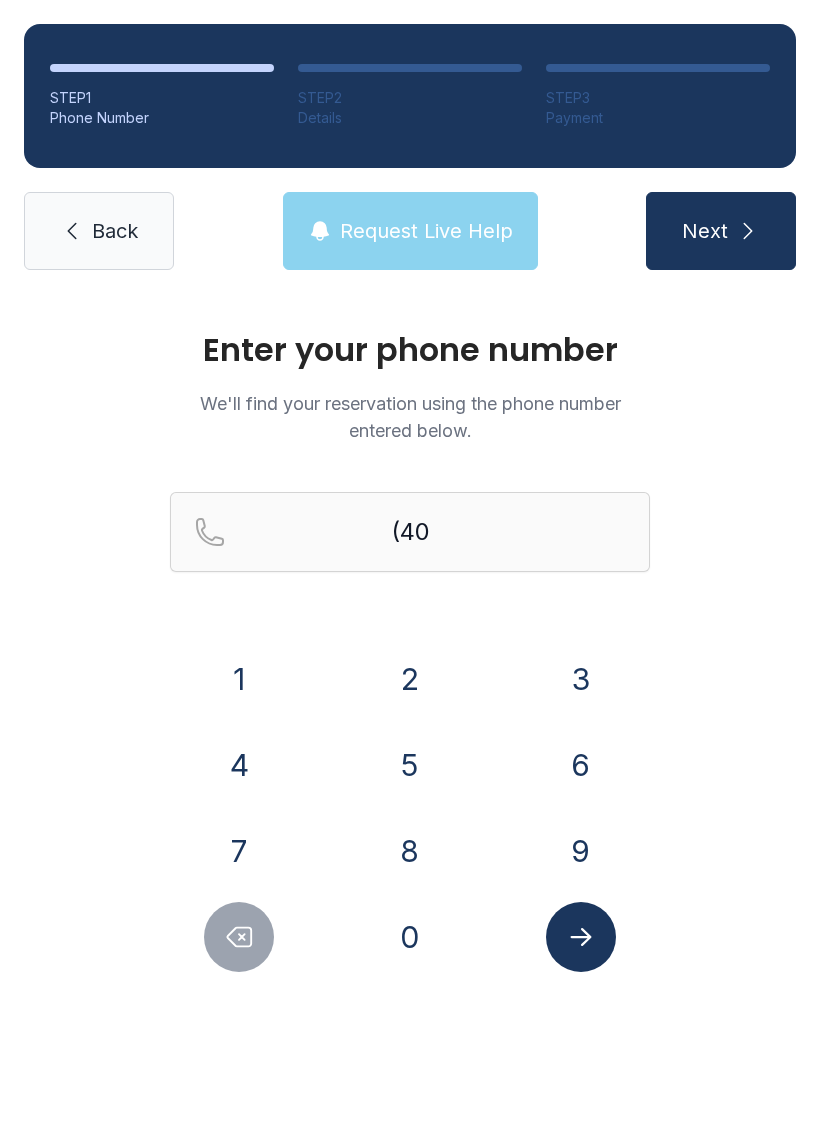 click on "4" at bounding box center [239, 765] 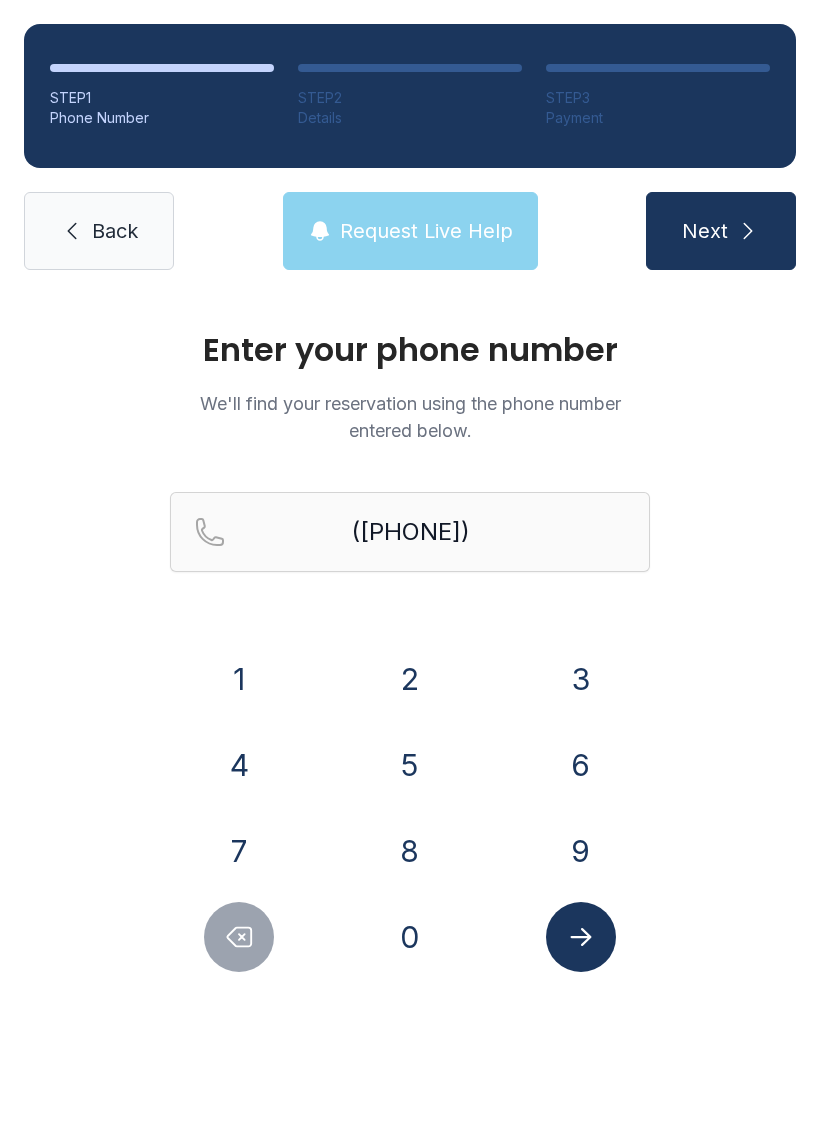 click at bounding box center (239, 937) 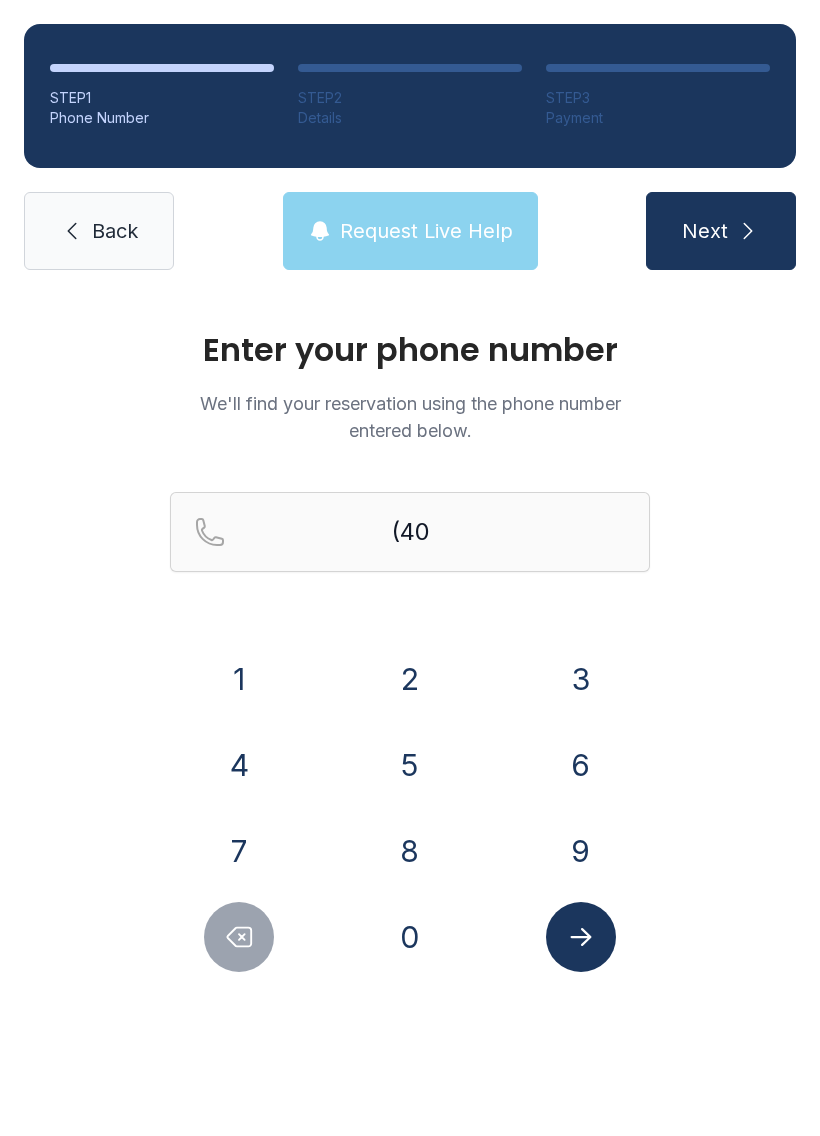 click on "7" at bounding box center [239, 851] 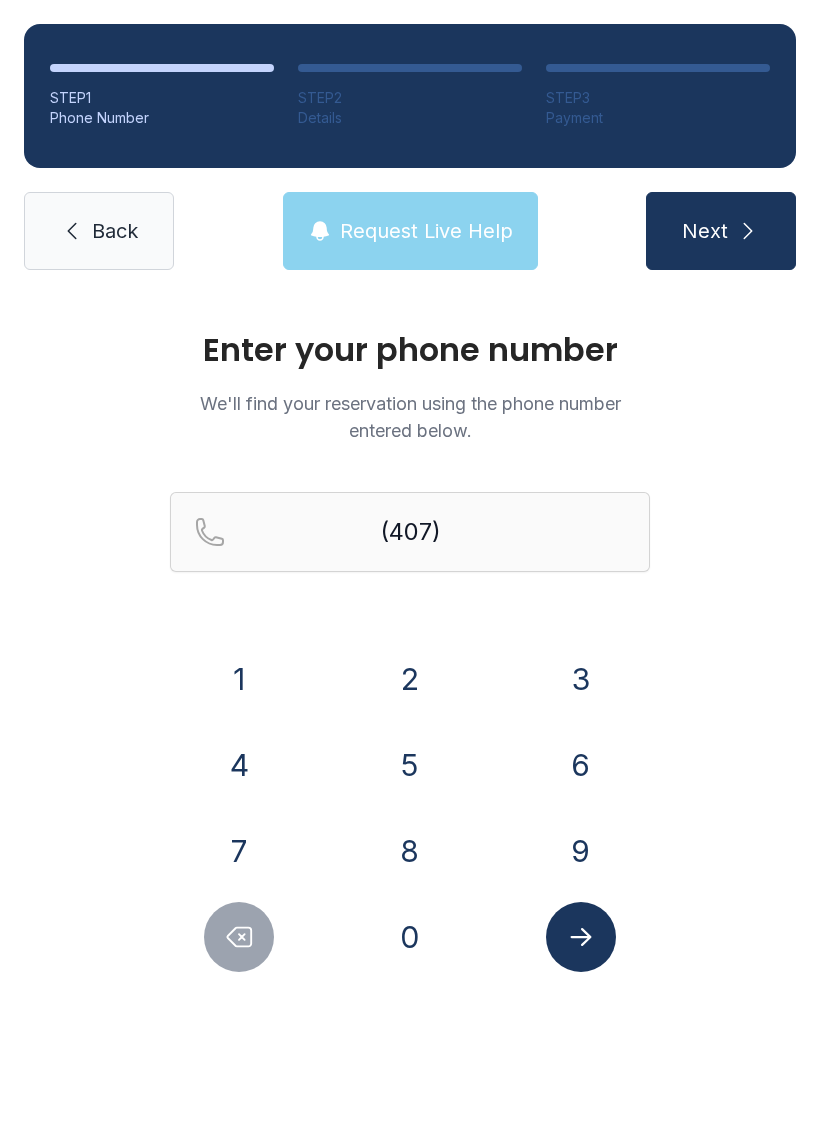 click on "2" at bounding box center (410, 679) 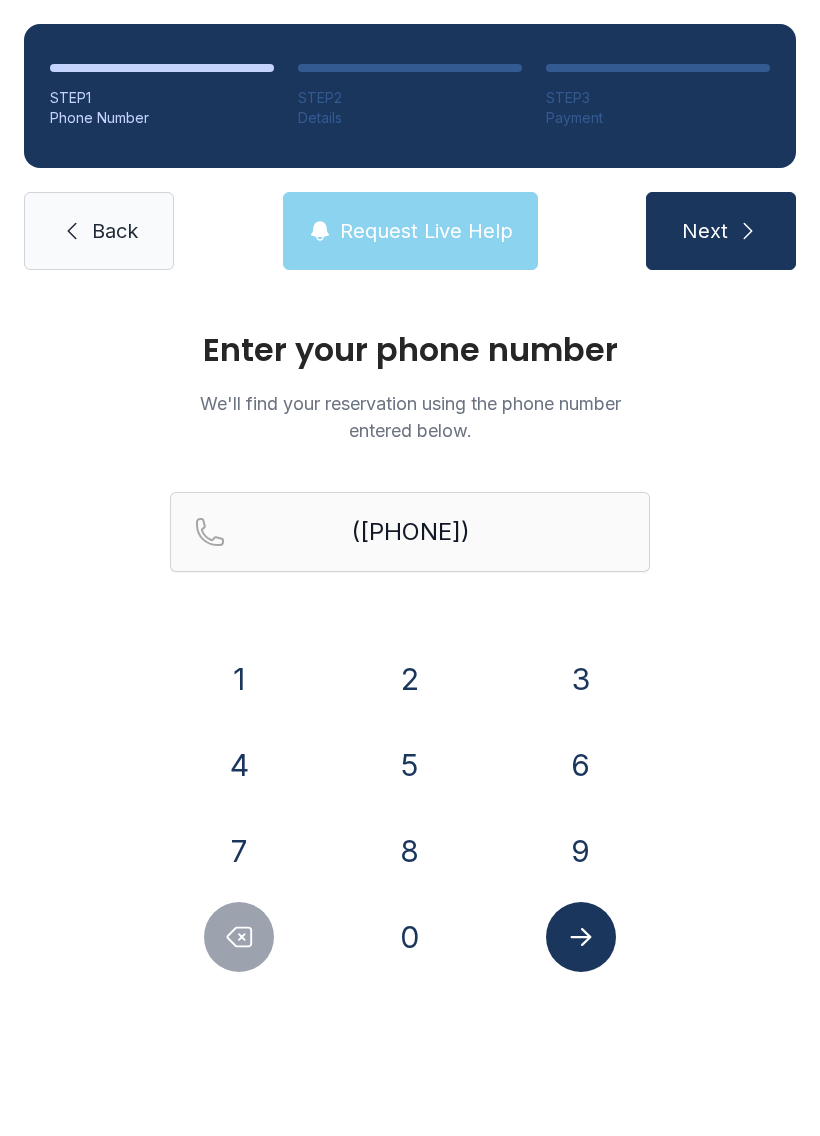 click on "3" at bounding box center [581, 679] 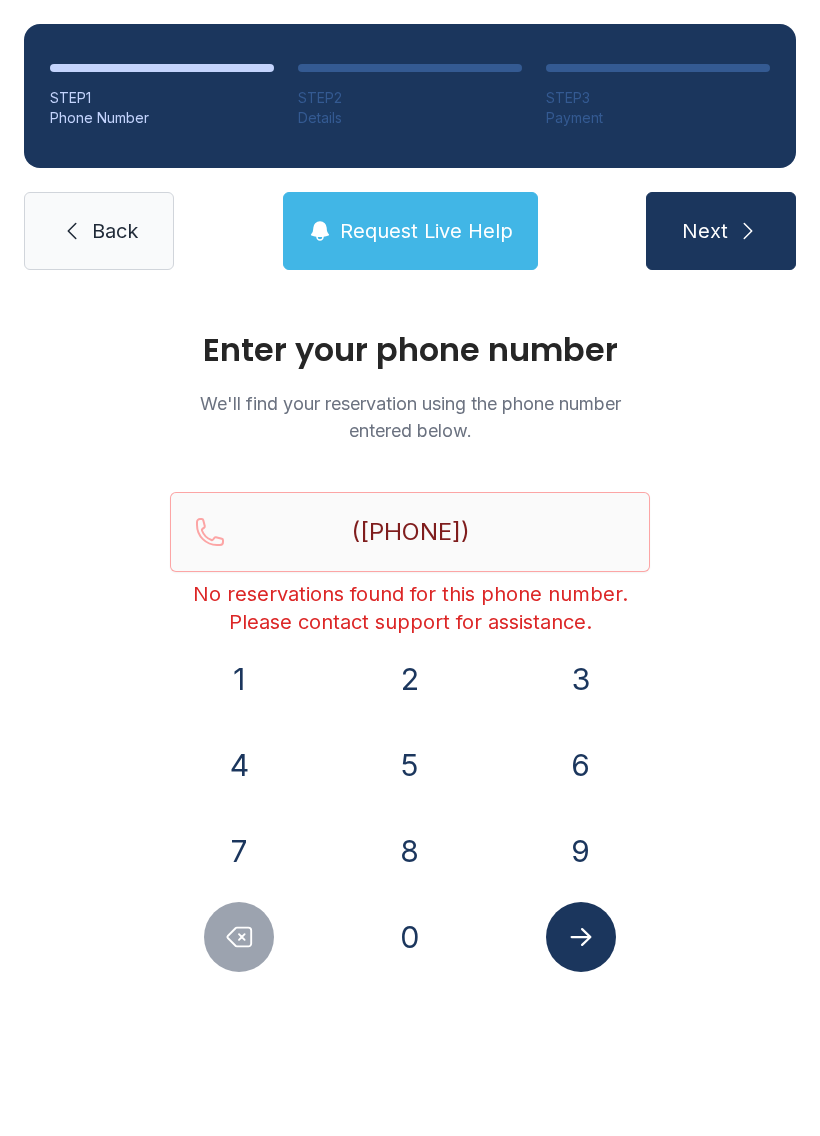 click at bounding box center [239, 937] 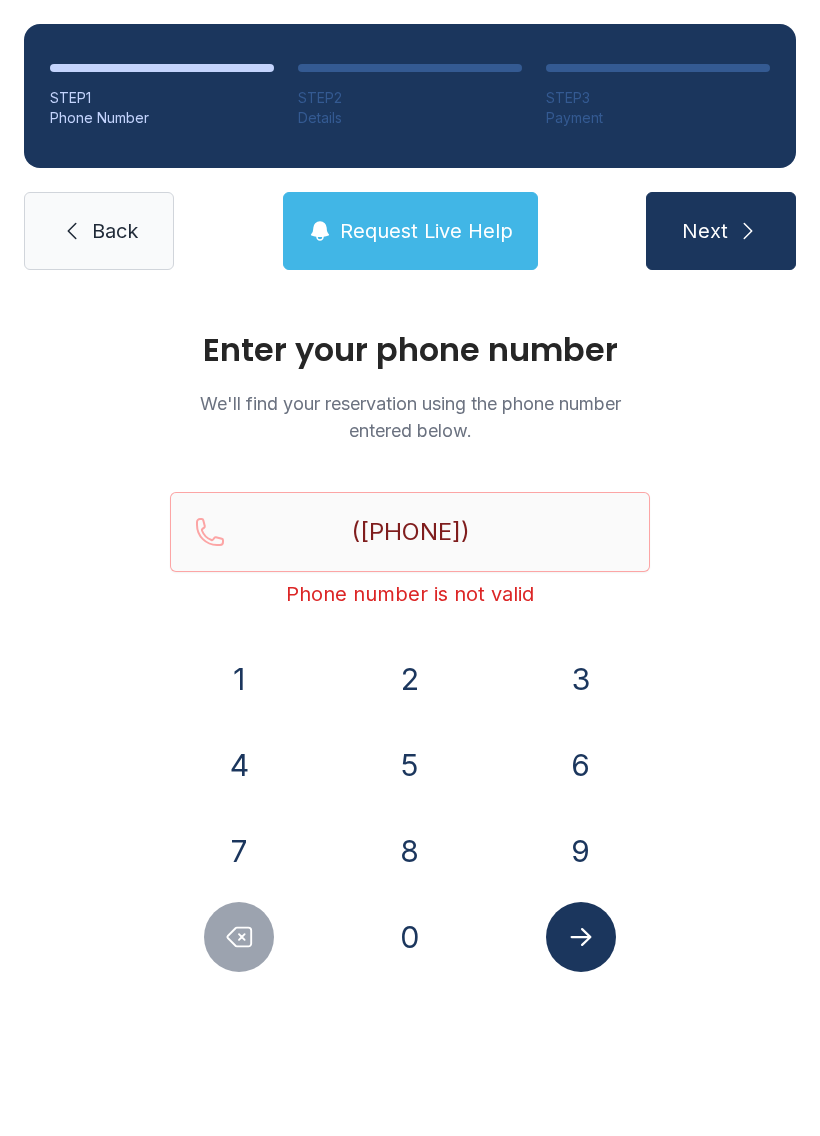 click on "Enter your phone number We'll find your reservation using the phone number entered below. ([PHONE]) Phone number is not valid 1 2 3 4 5 6 7 8 9 0" at bounding box center (410, 673) 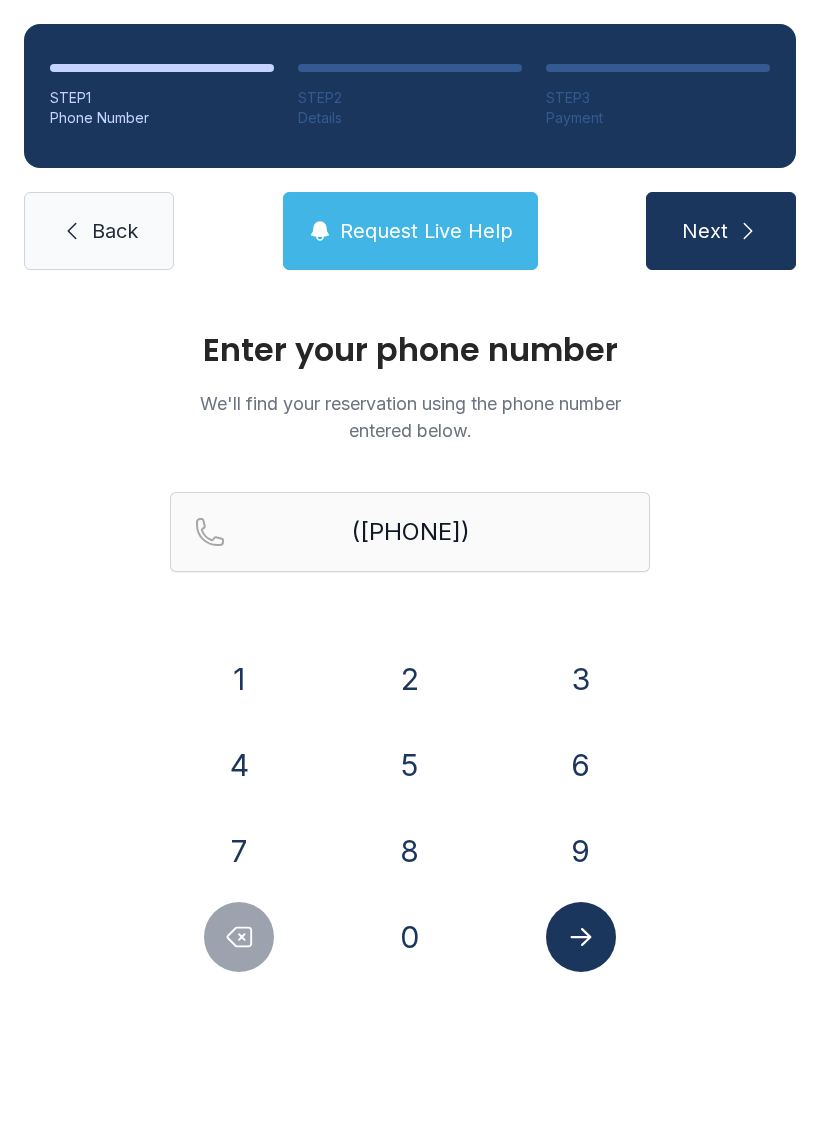 click 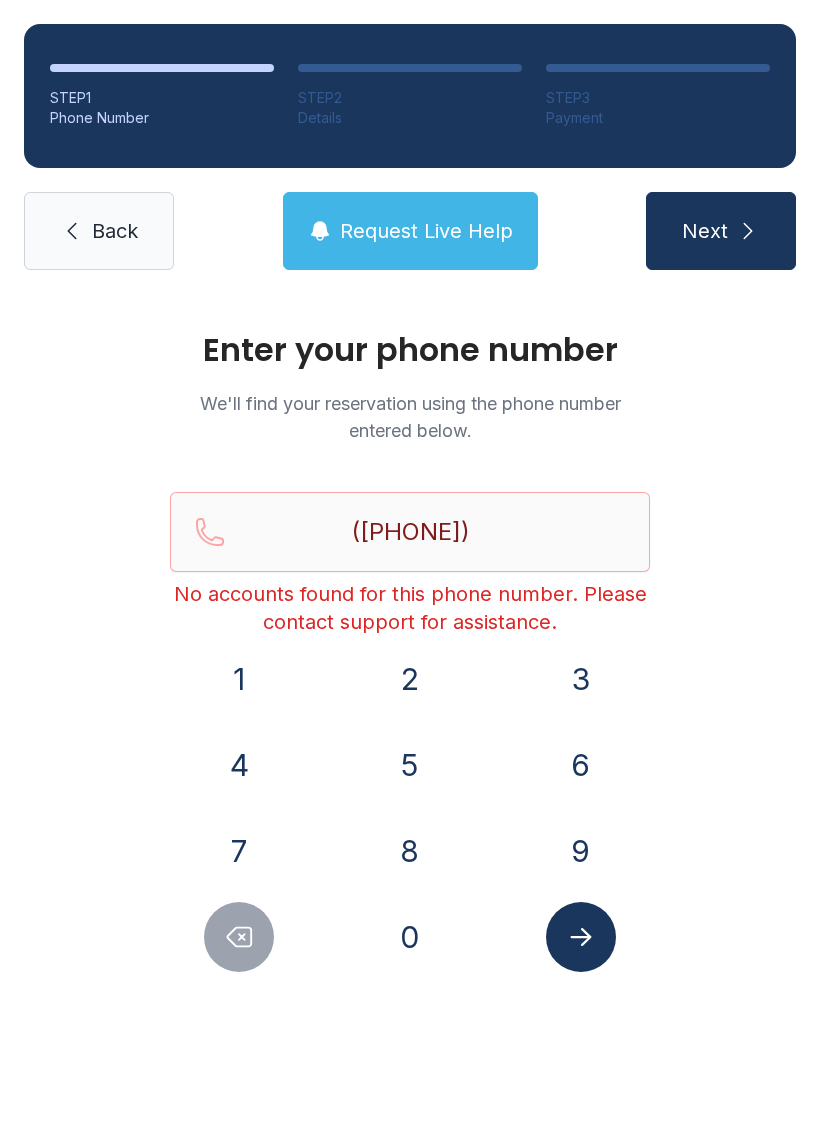 click on "Back" at bounding box center (115, 231) 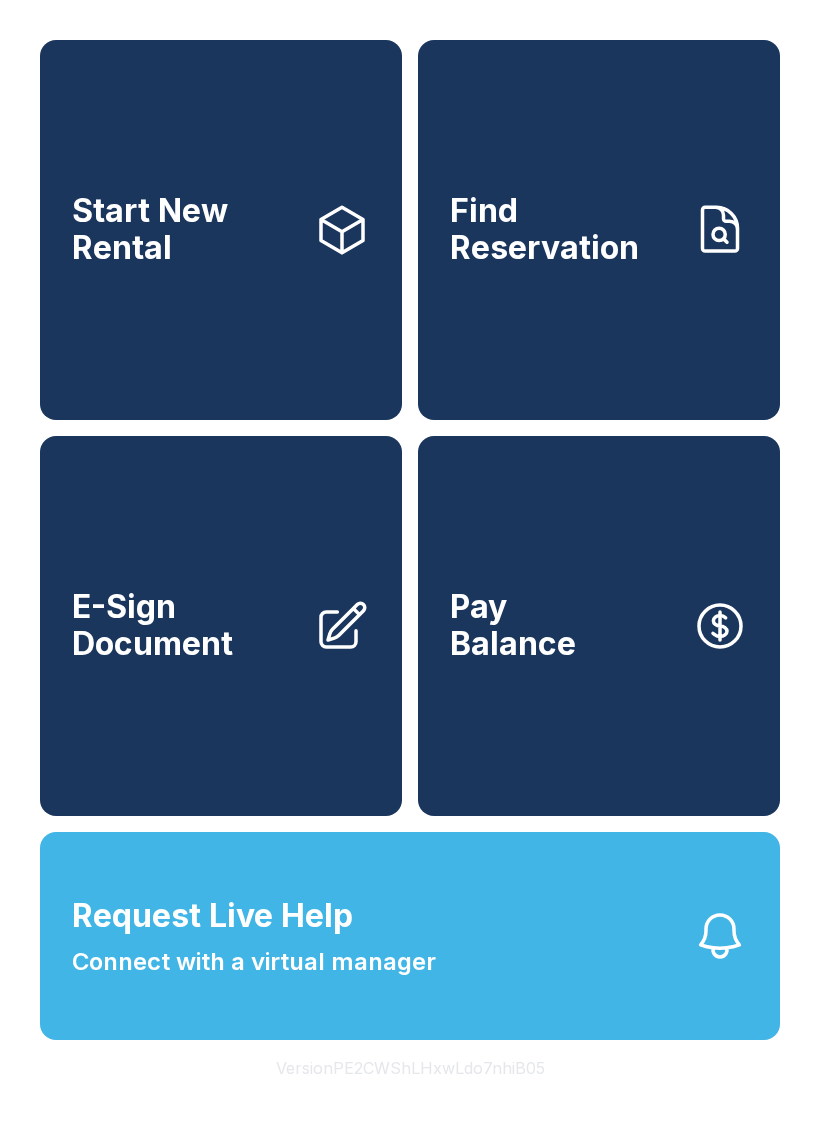 click on "Pay  Balance" at bounding box center [513, 625] 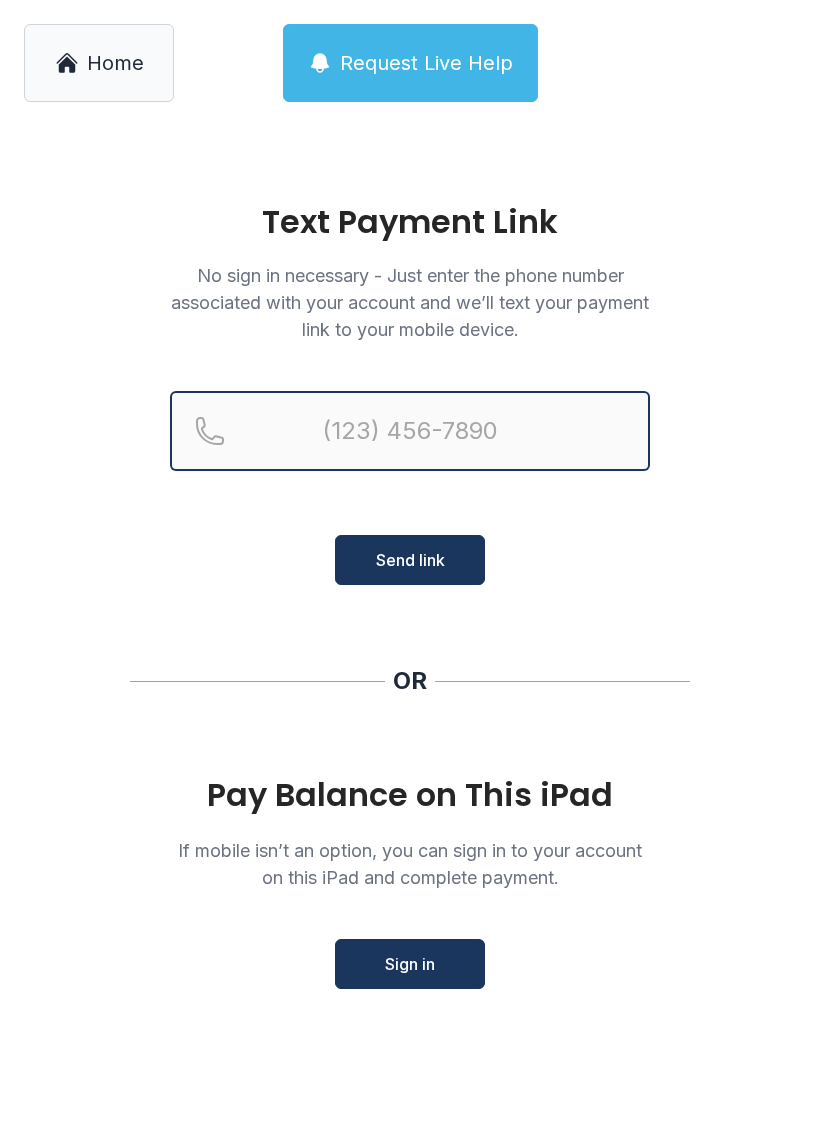 click at bounding box center (410, 431) 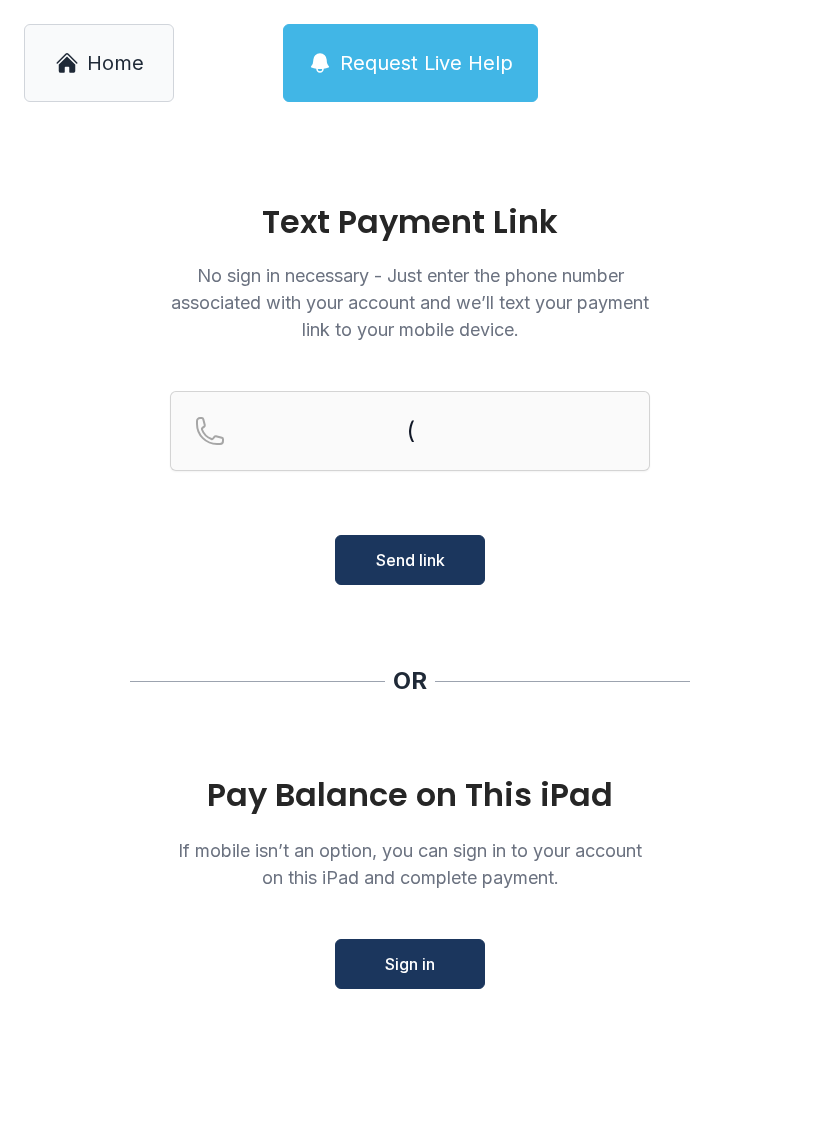 click on "Home" at bounding box center [99, 63] 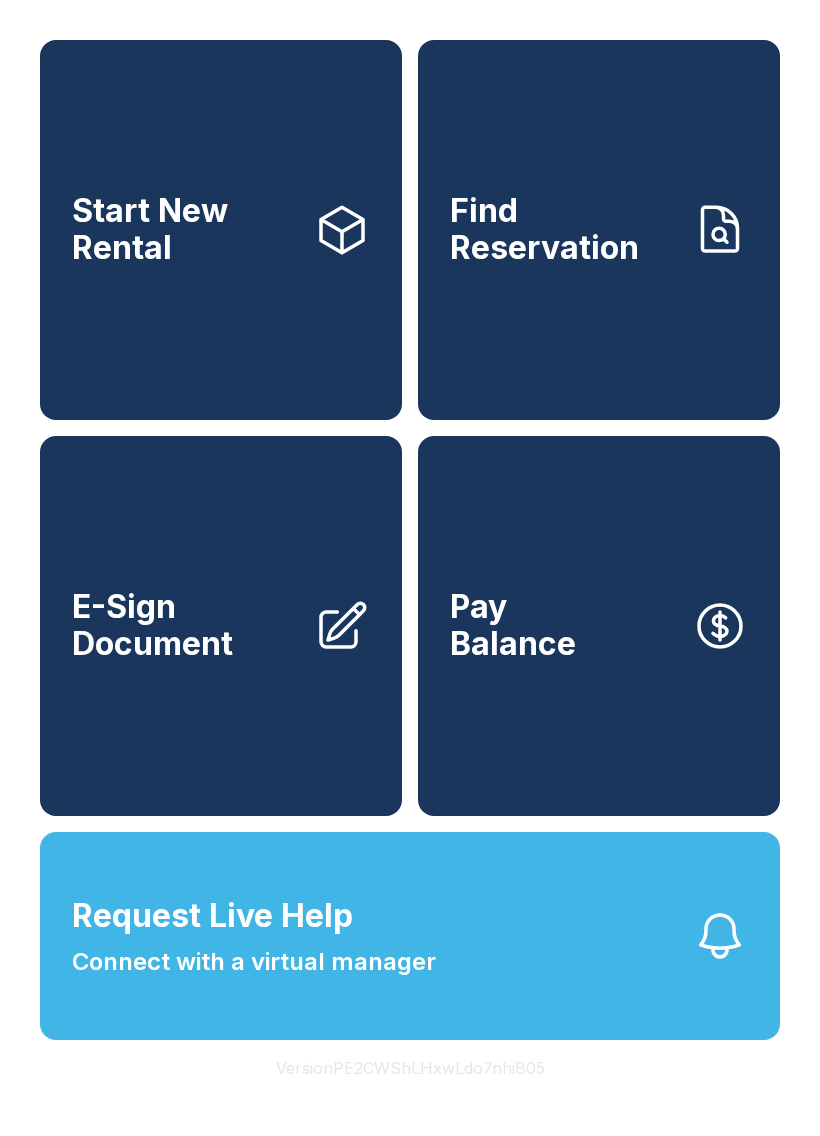 click on "E-Sign Document" at bounding box center [221, 626] 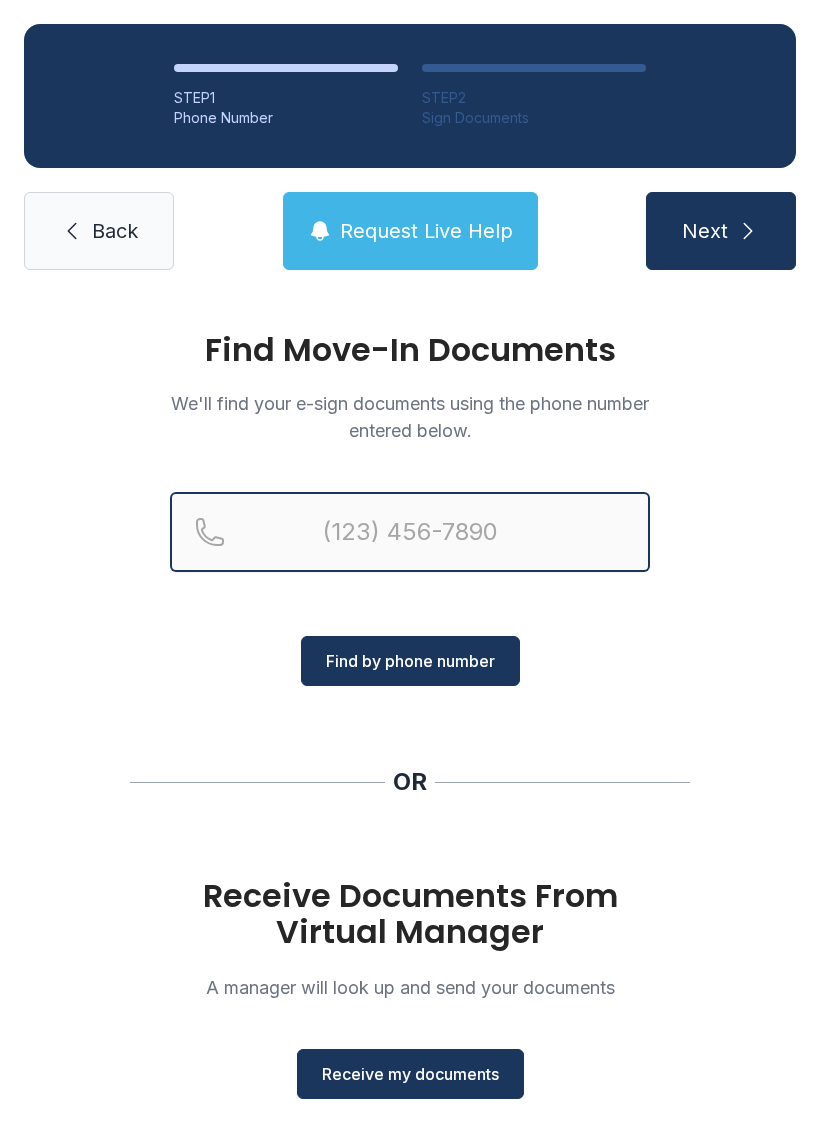 click at bounding box center (410, 532) 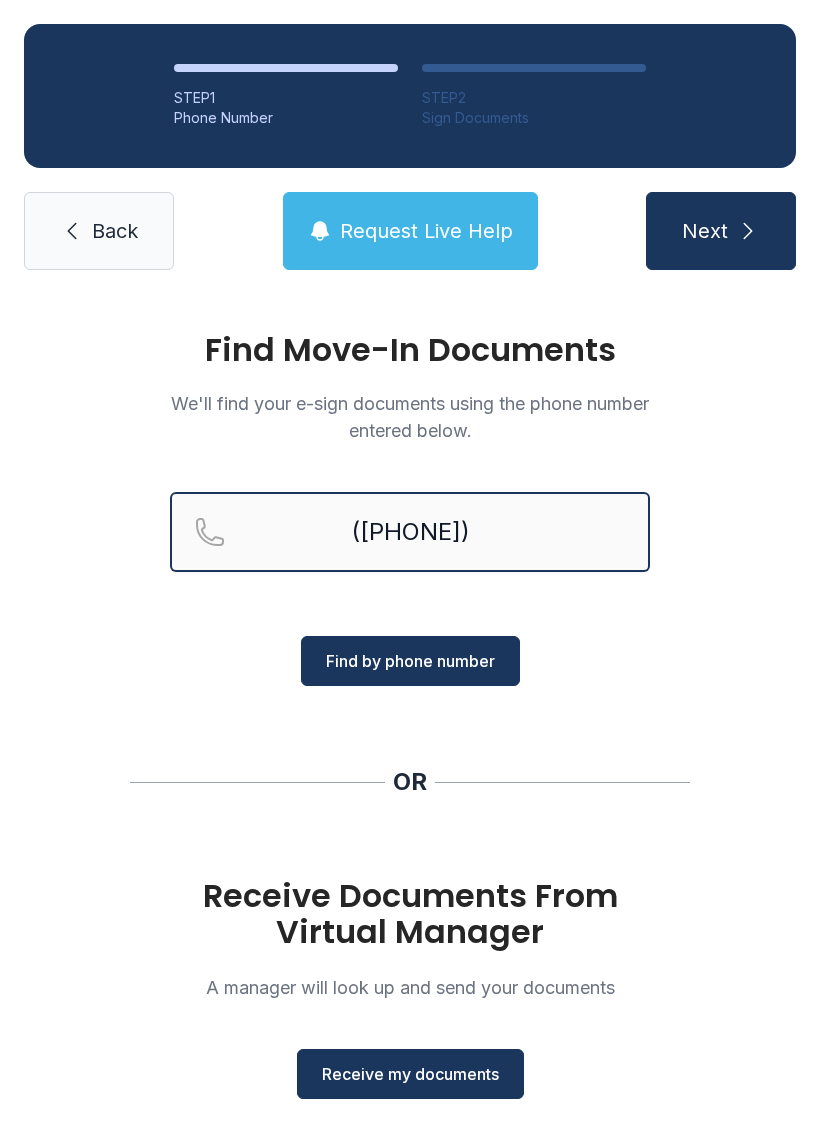 type on "([PHONE])" 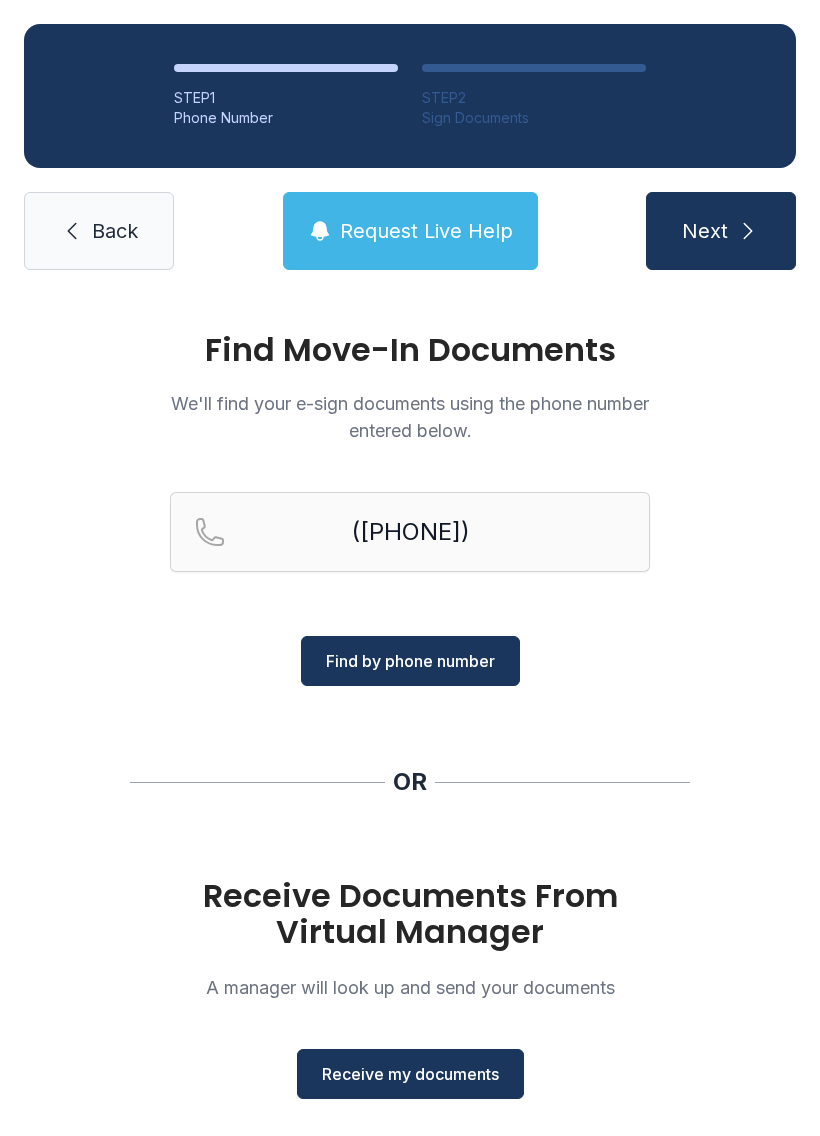 click on "Find by phone number" at bounding box center [410, 661] 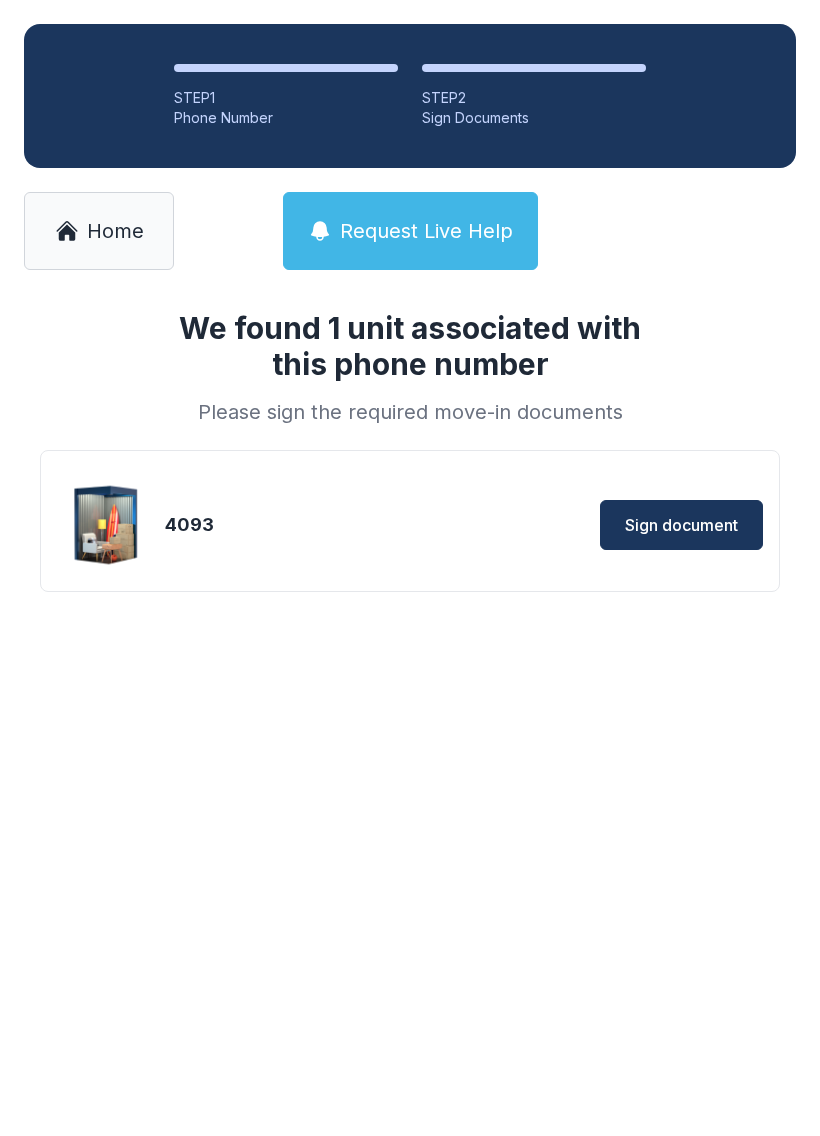 click on "Sign document" at bounding box center [588, 525] 